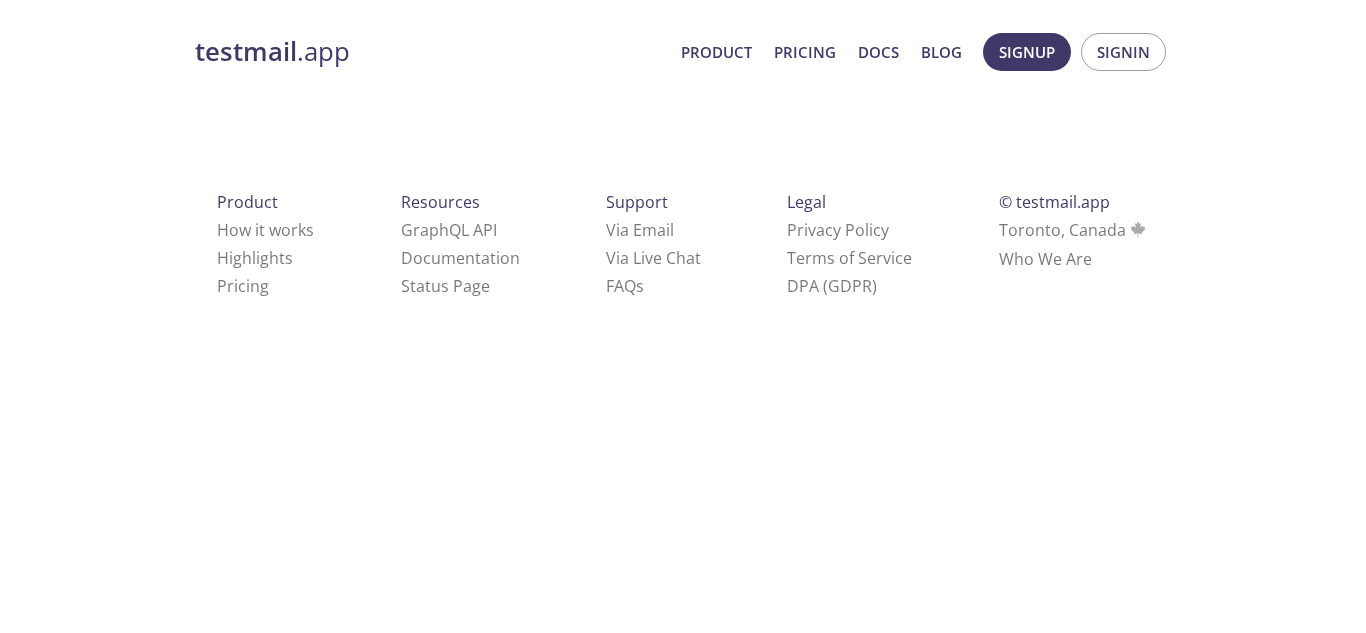 scroll, scrollTop: 0, scrollLeft: 0, axis: both 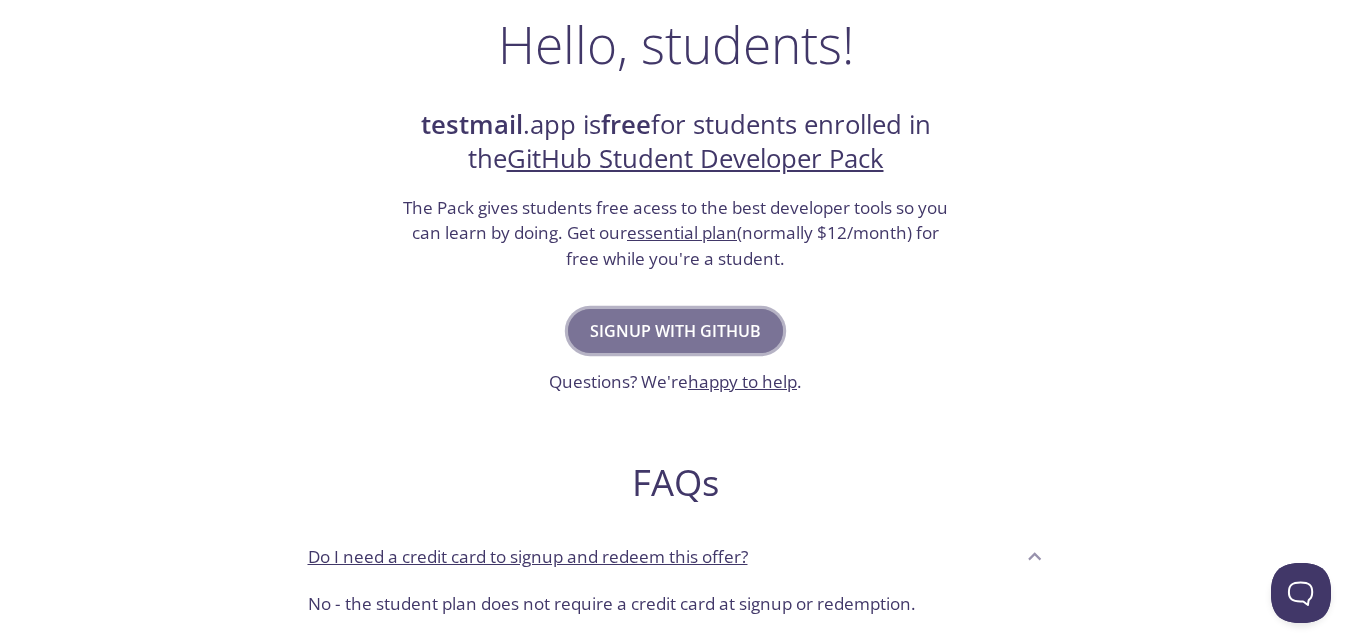 click on "Signup with GitHub" at bounding box center [675, 331] 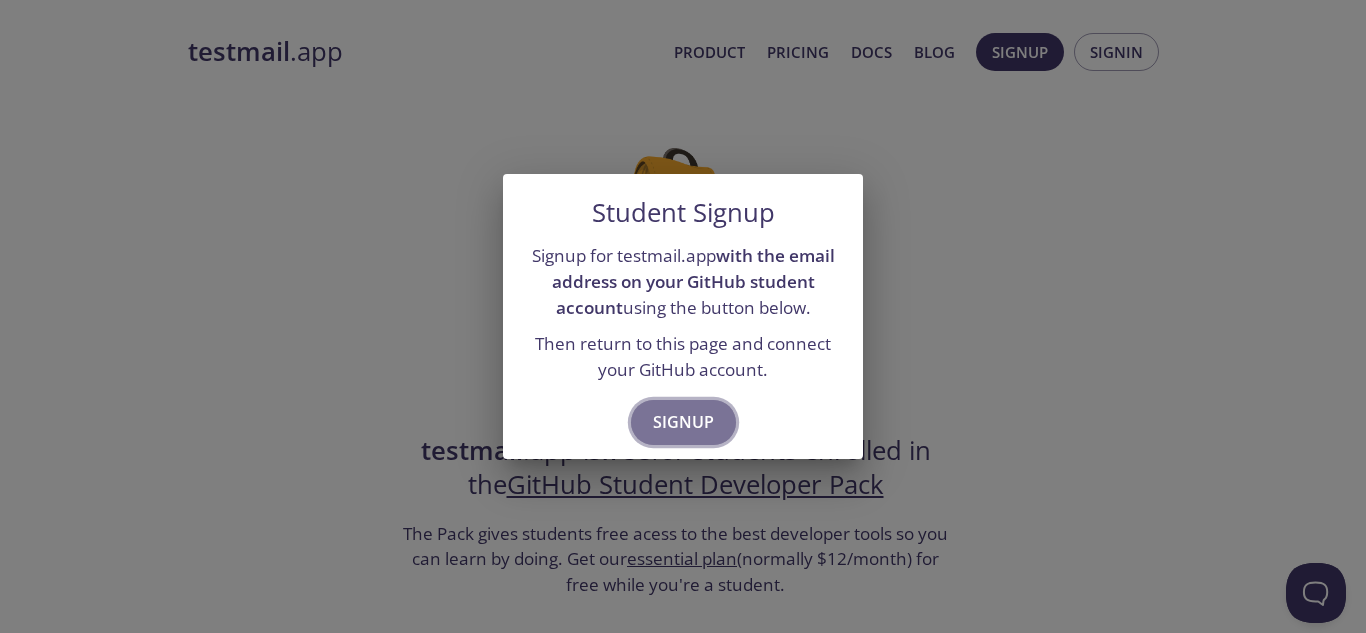 click on "Signup" at bounding box center [683, 422] 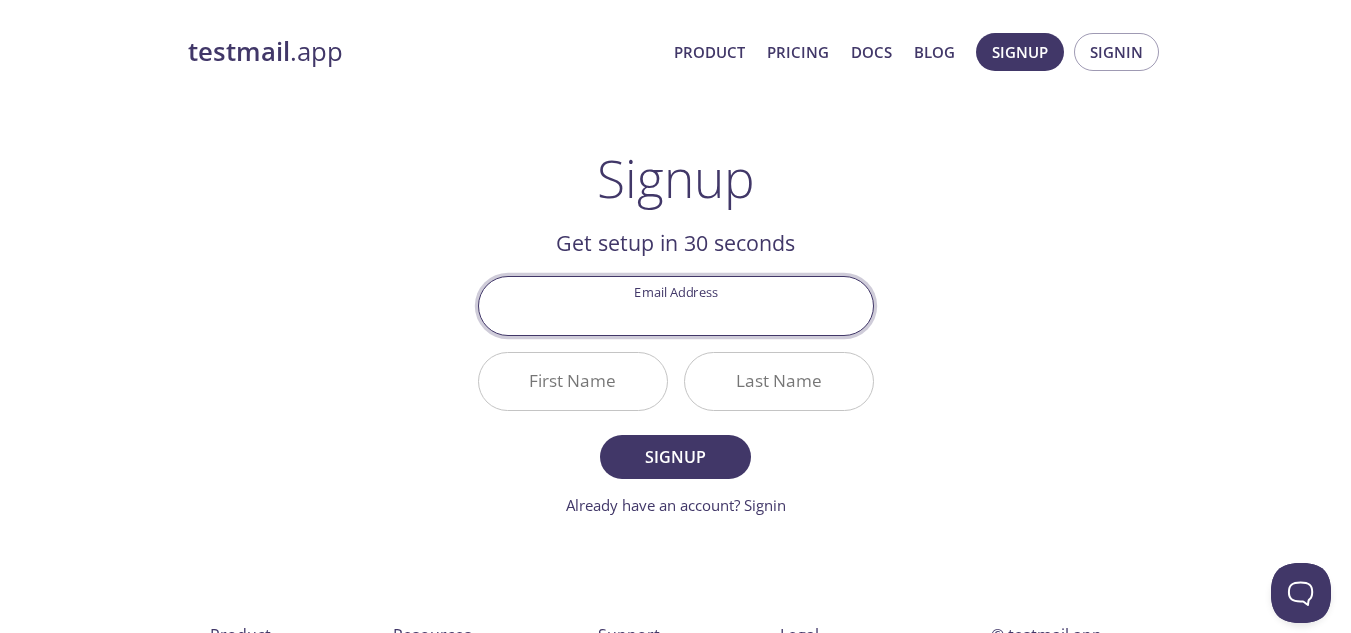 click on "Email Address" at bounding box center (676, 305) 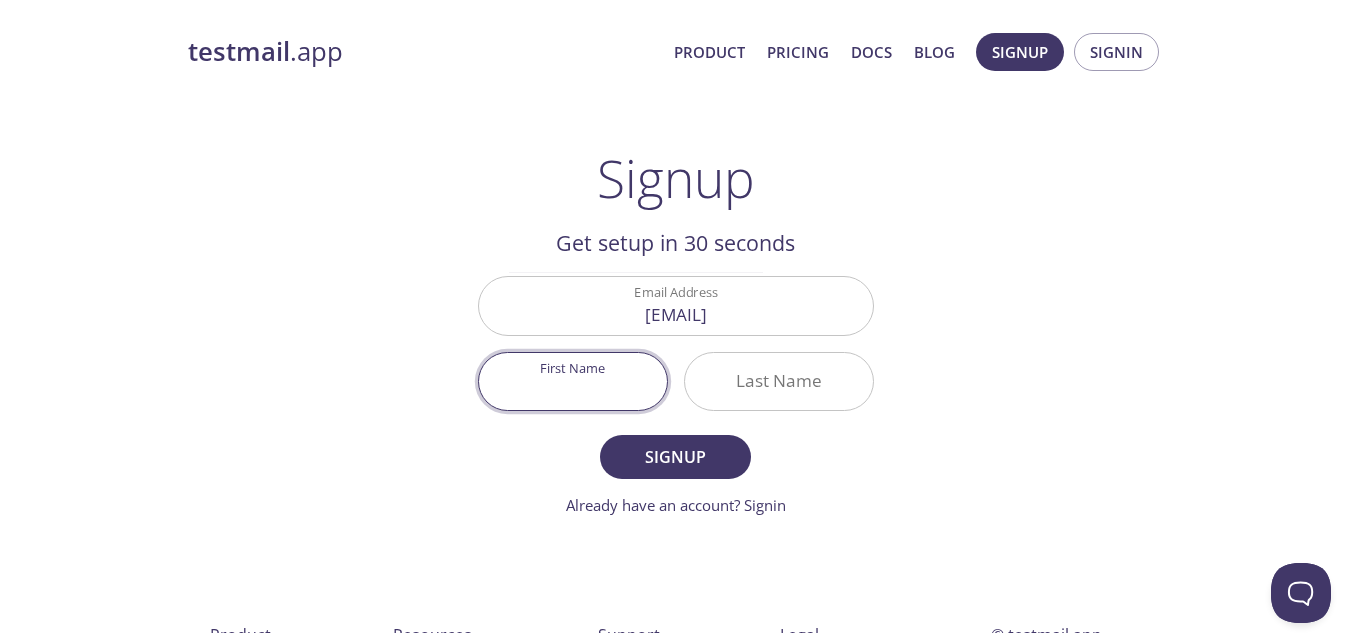 click on "First Name" at bounding box center (573, 381) 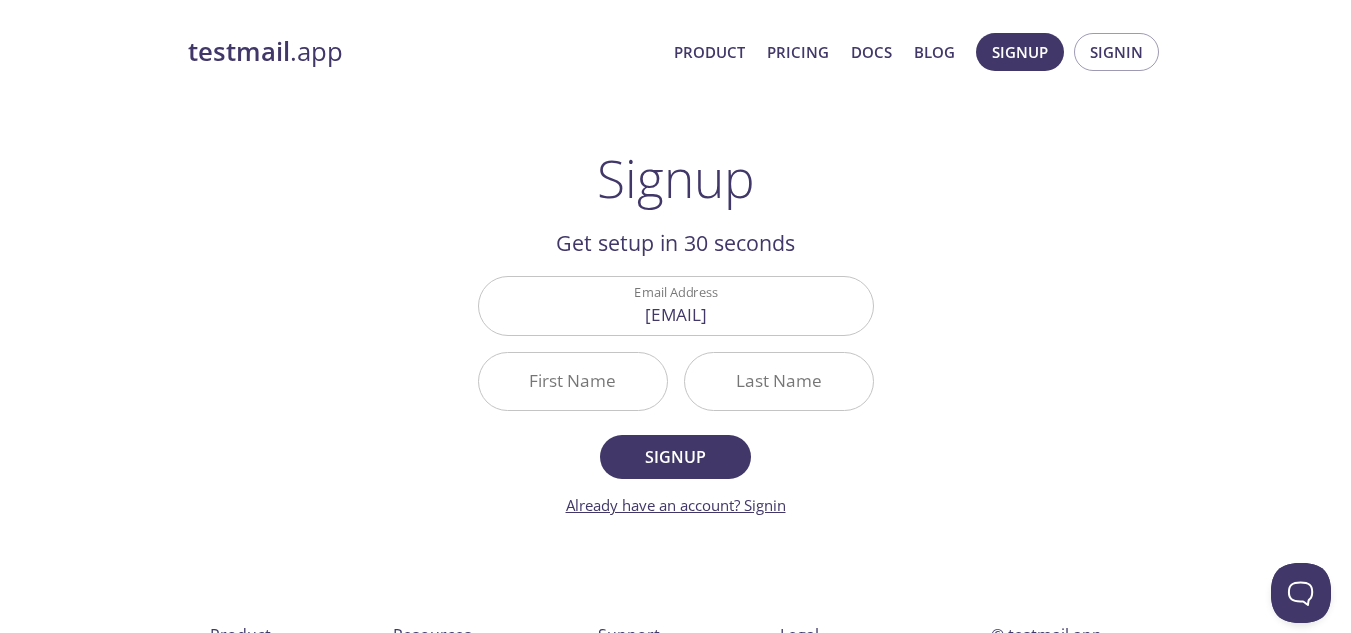 click on "Already have an account? Signin" at bounding box center (676, 505) 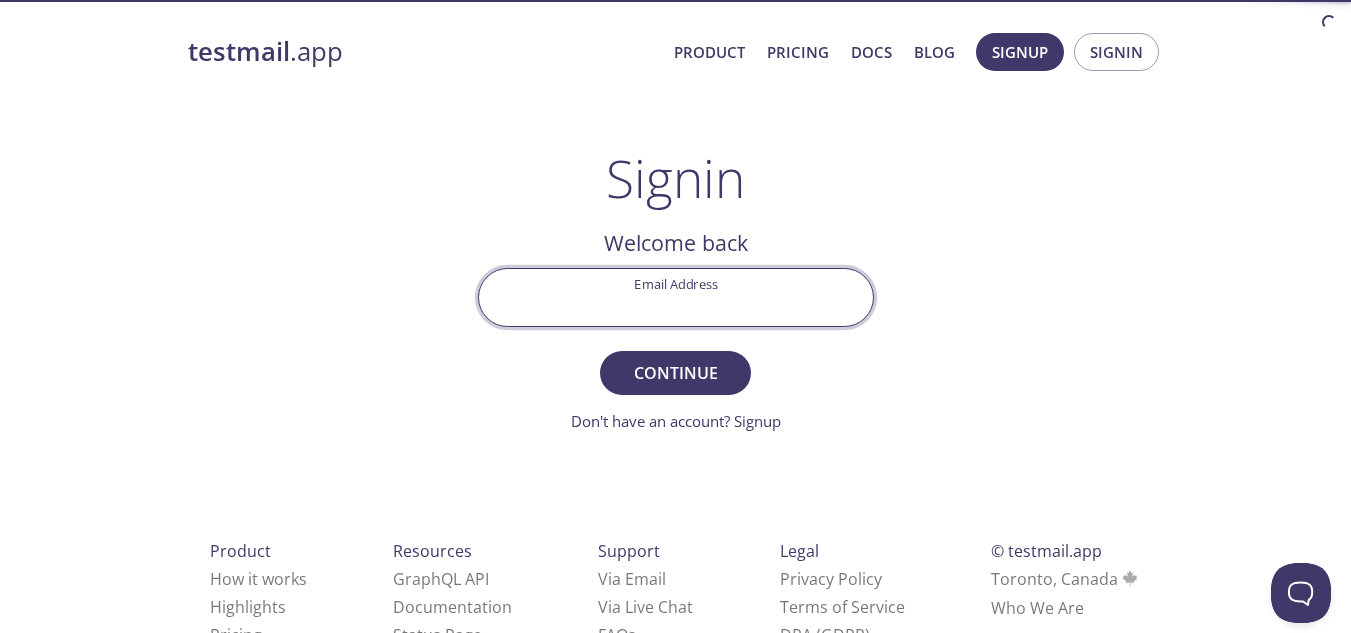 click on "Email Address" at bounding box center [676, 297] 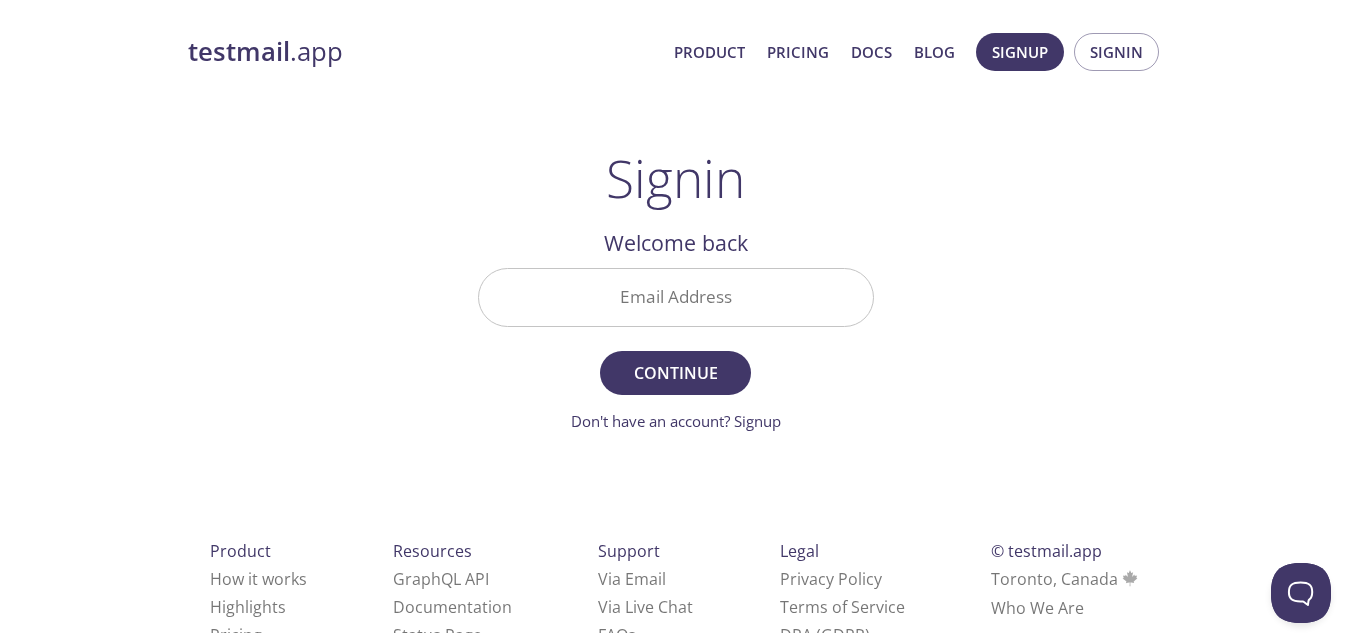 click on "Welcome back" at bounding box center [676, 243] 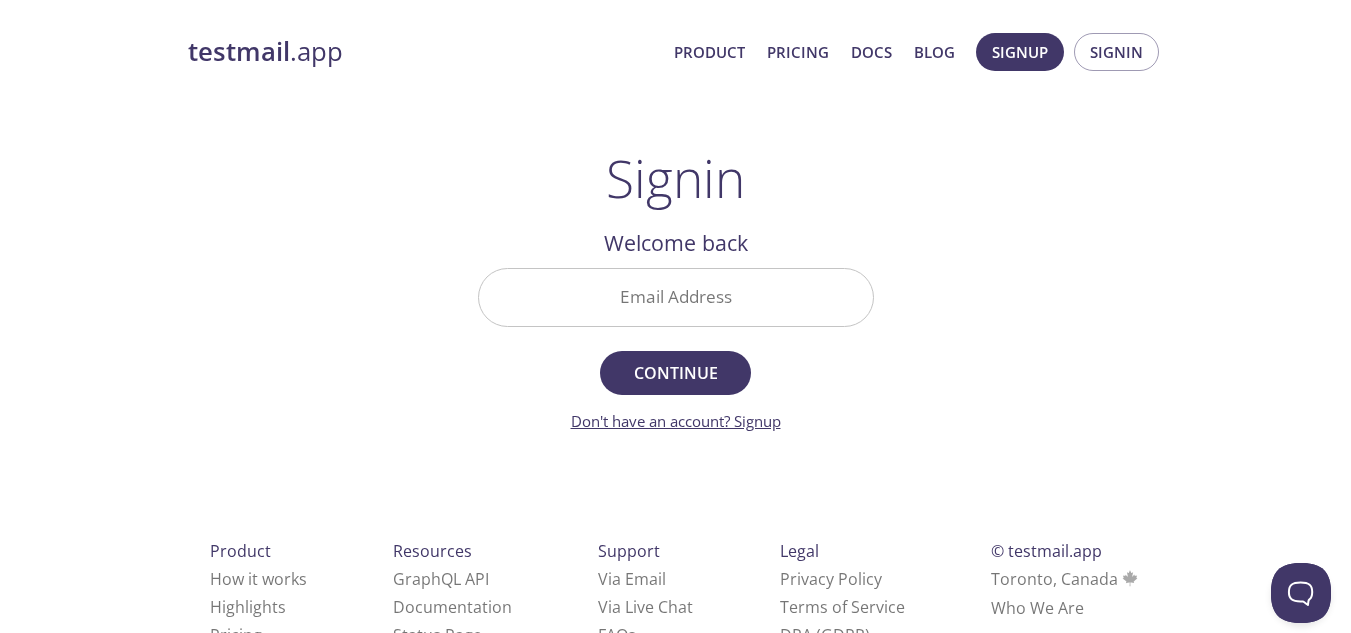 click on "Don't have an account? Signup" at bounding box center (676, 421) 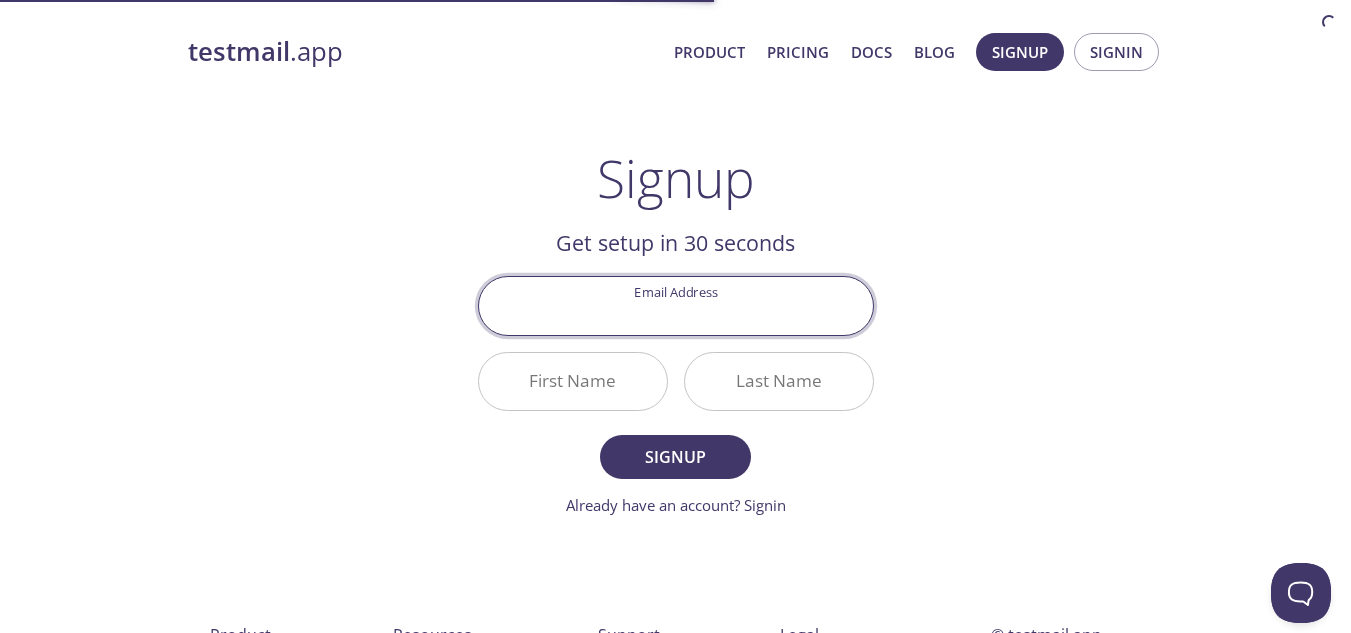click on "Email Address" at bounding box center (676, 305) 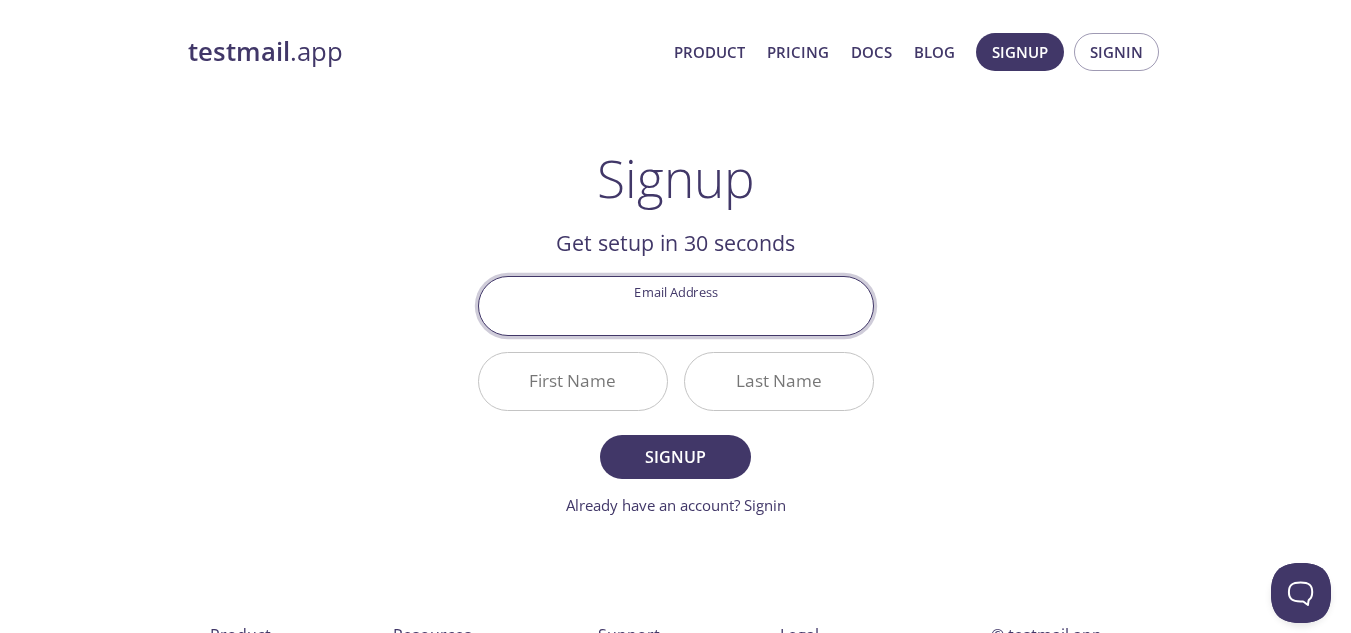 type on "[EMAIL]" 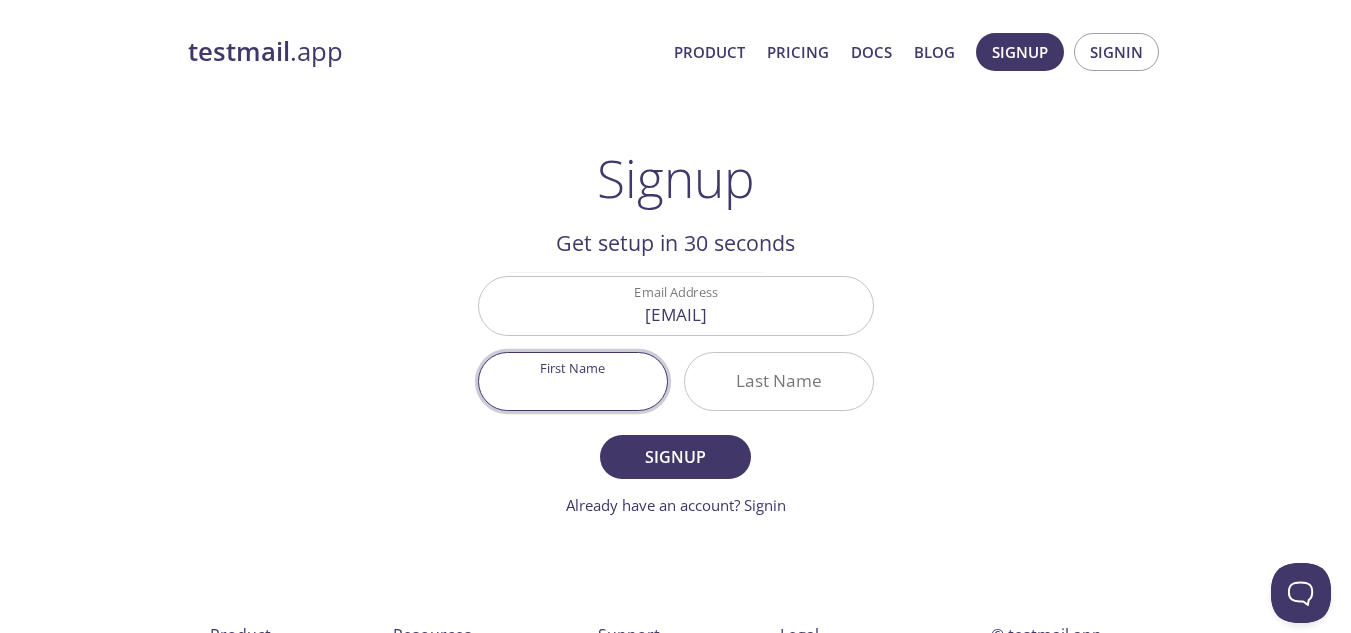 click on "First Name" at bounding box center [573, 381] 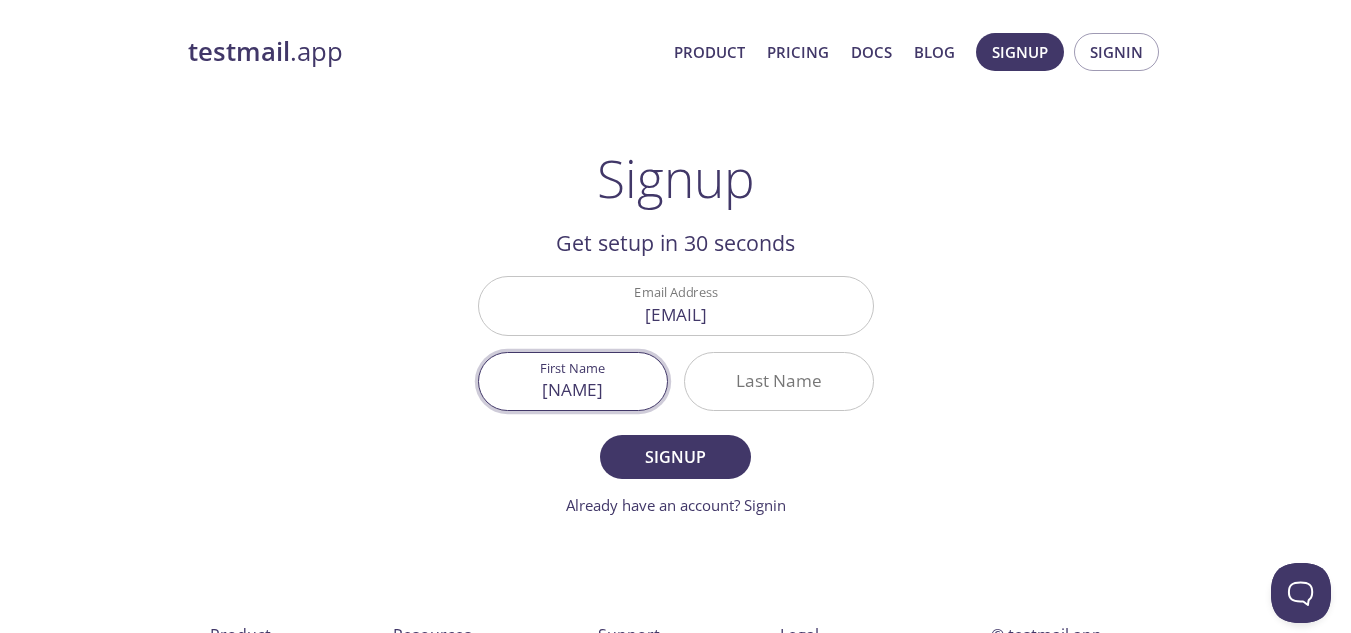 type on "[NAME]" 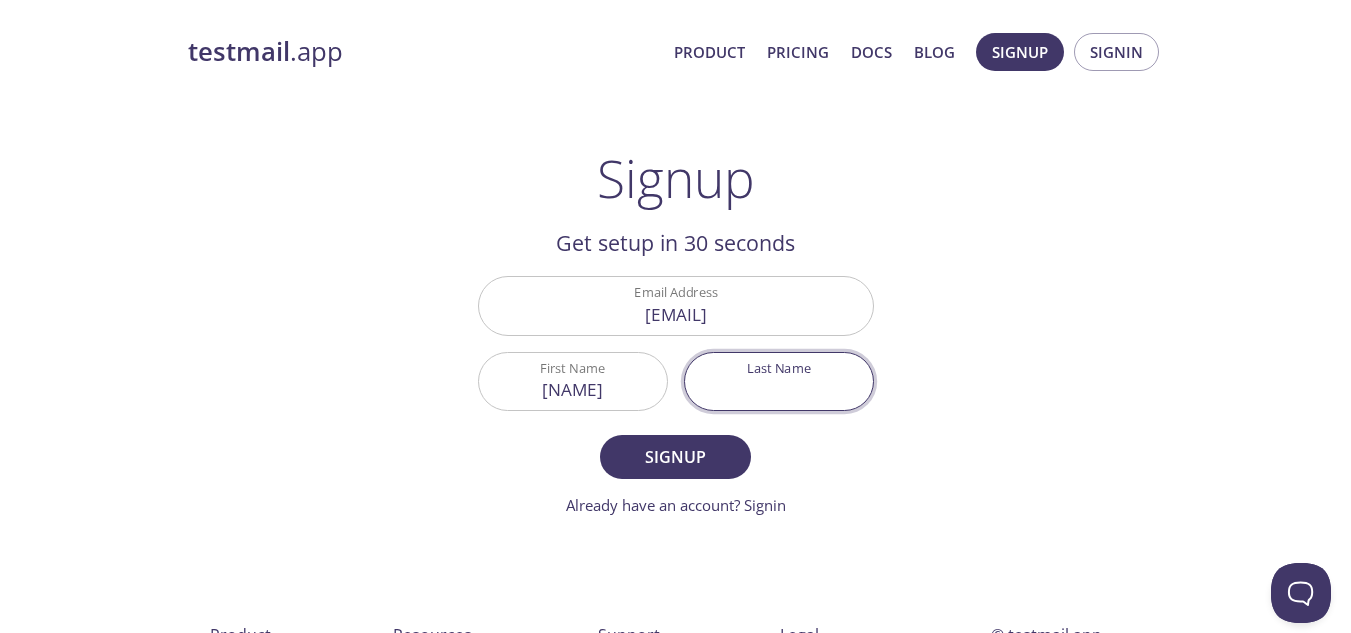 click on "Last Name" at bounding box center [779, 381] 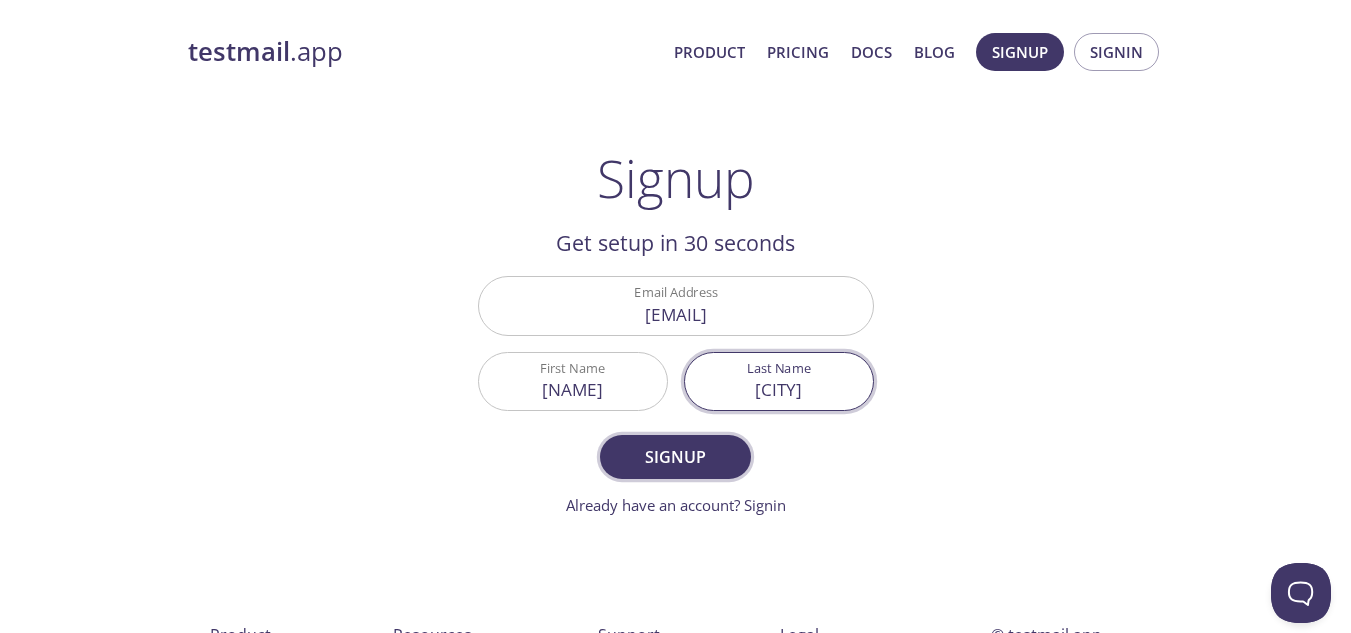 type on "[CITY]" 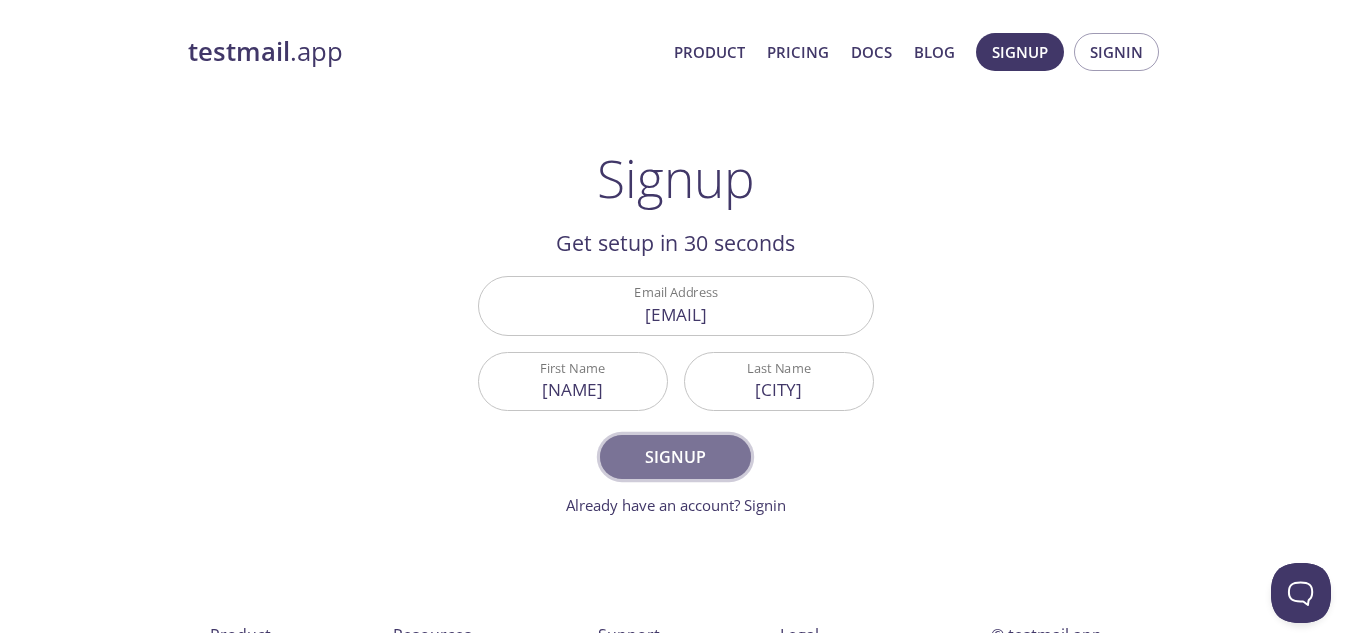 click on "Signup" at bounding box center [675, 457] 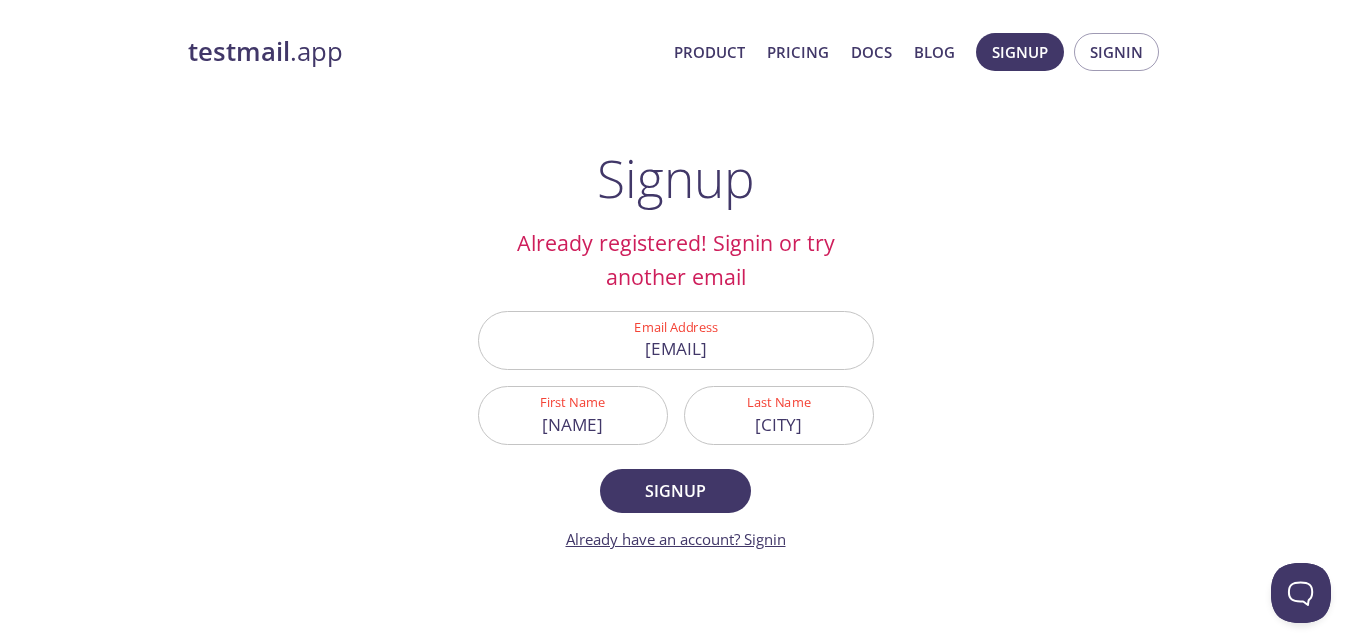 click on "Already have an account? Signin" at bounding box center (676, 539) 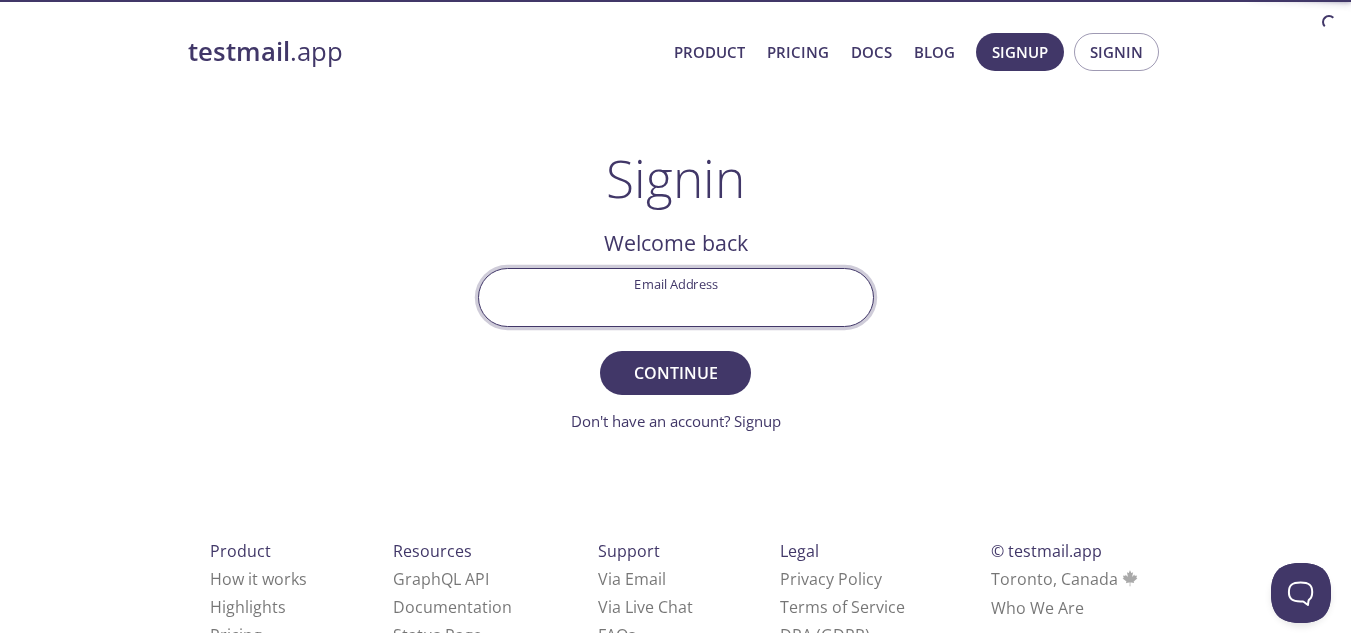 click on "Email Address" at bounding box center (676, 297) 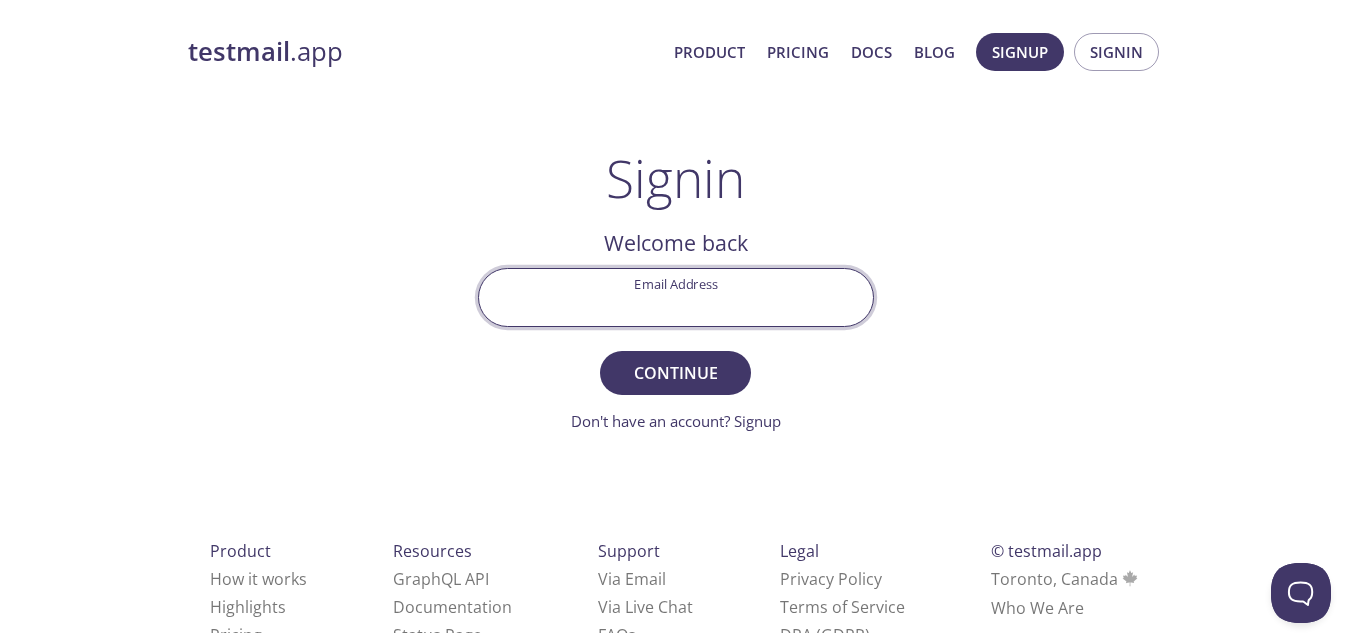 type on "[EMAIL]" 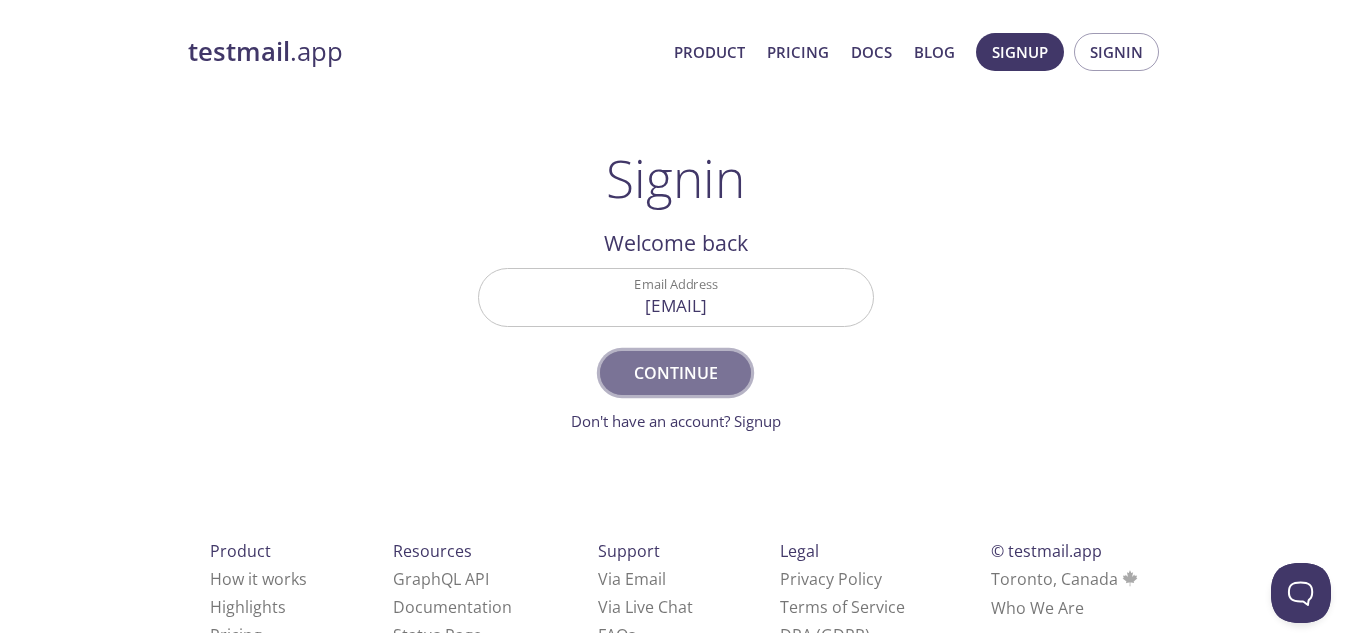 click on "Continue" at bounding box center [675, 373] 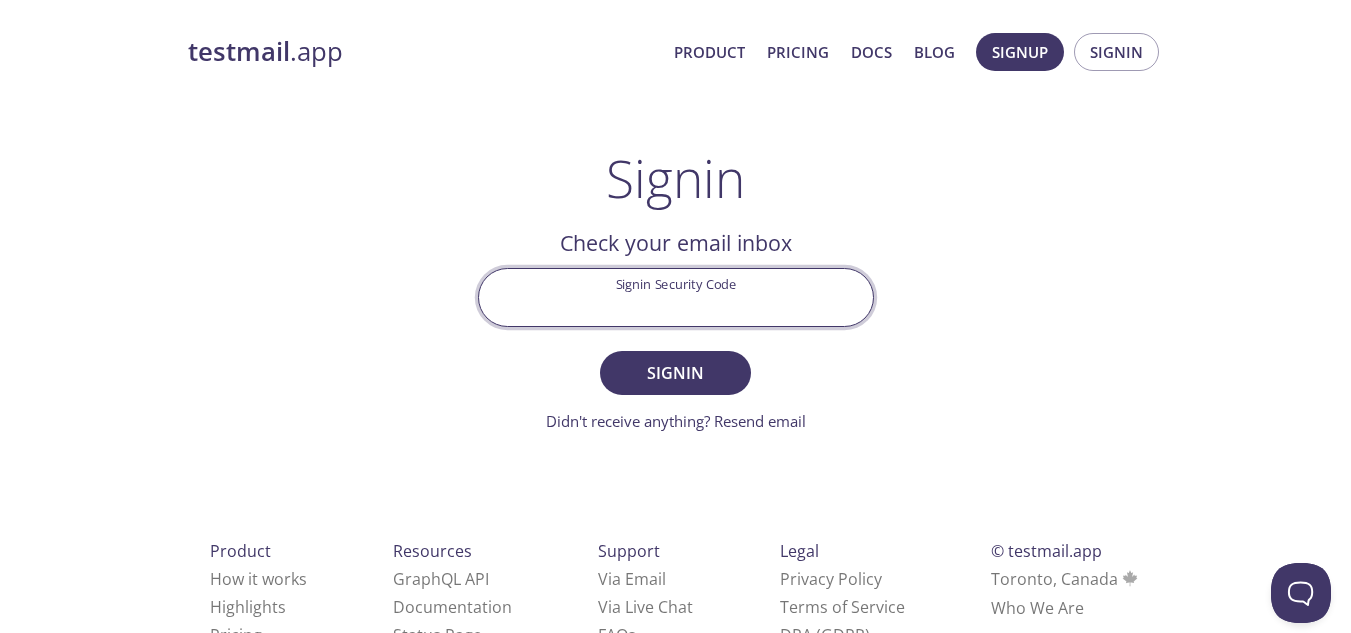 click on "Signin Security Code" at bounding box center [676, 297] 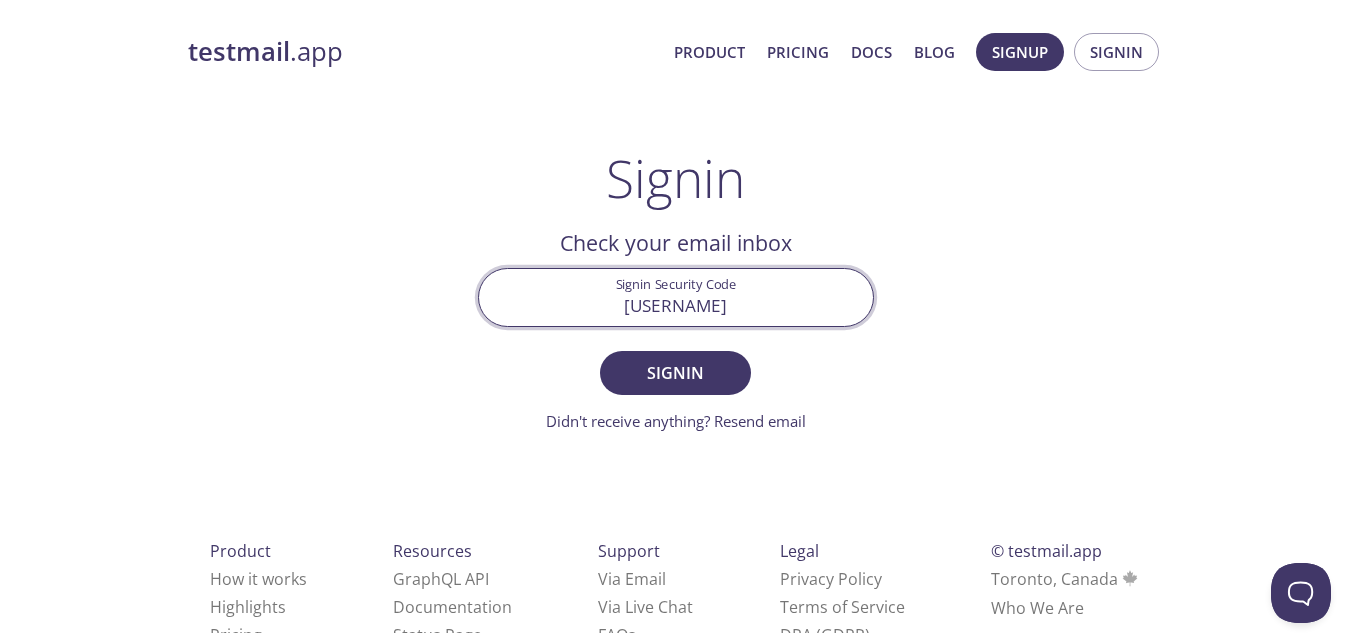 type on "[USERNAME]" 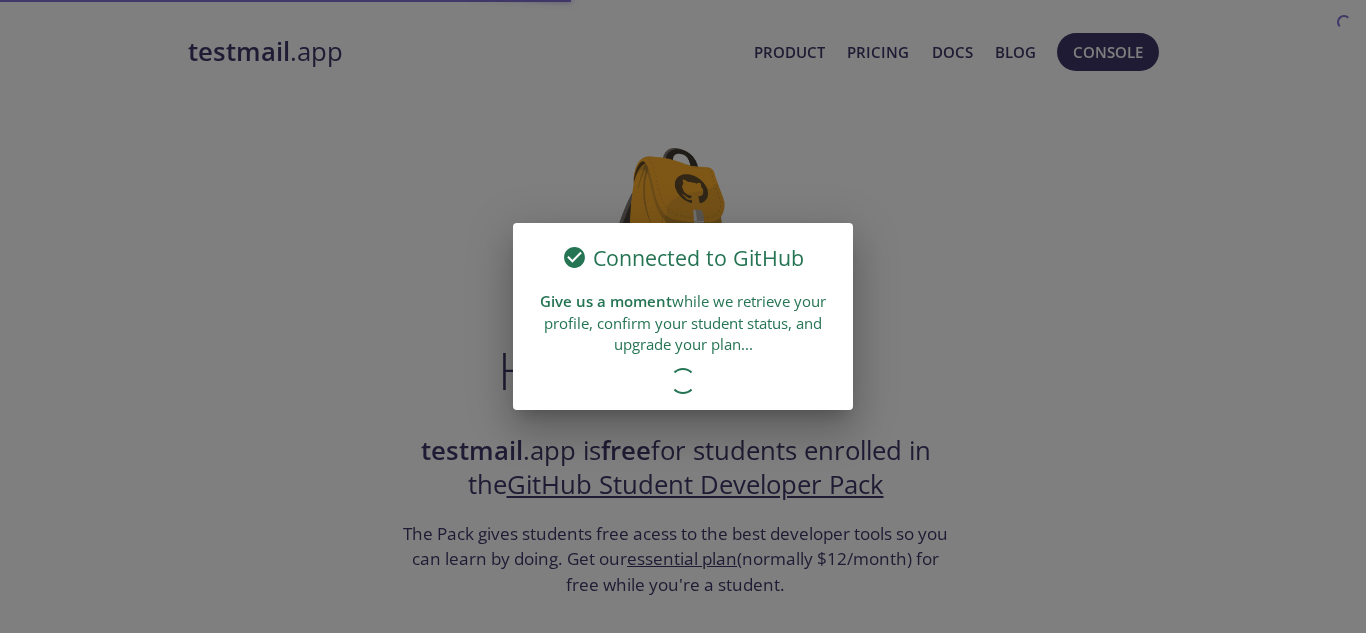scroll, scrollTop: 0, scrollLeft: 0, axis: both 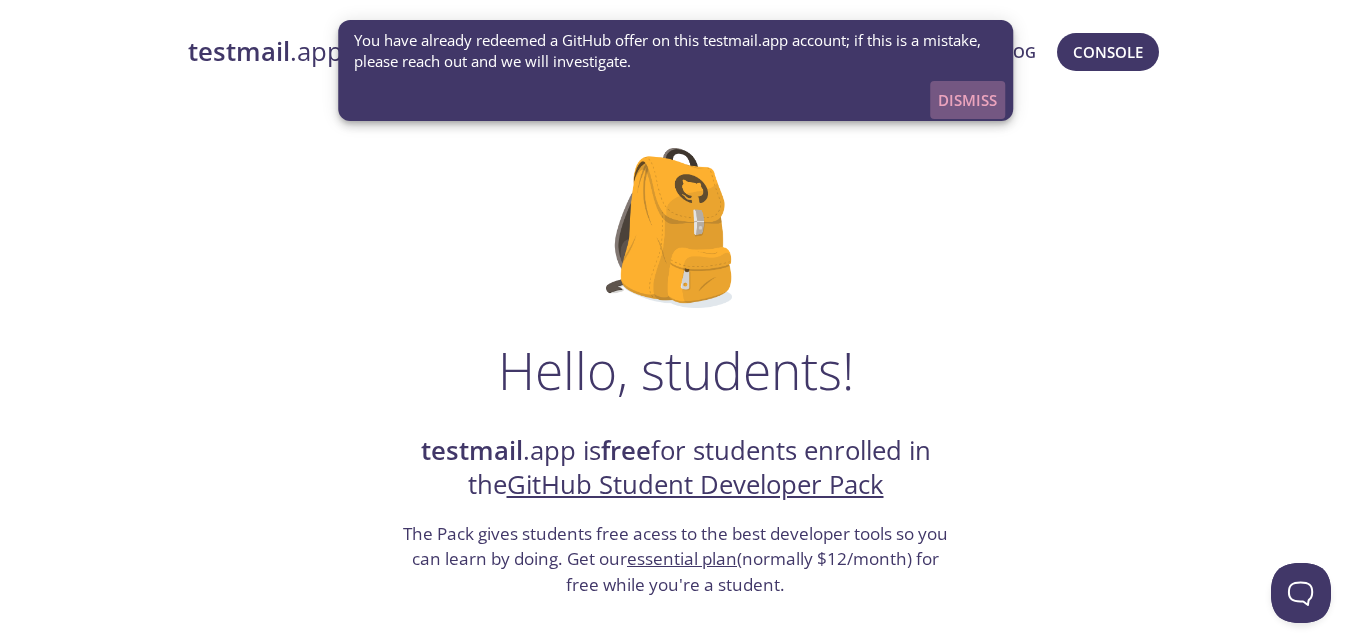 click on "Dismiss" at bounding box center [967, 100] 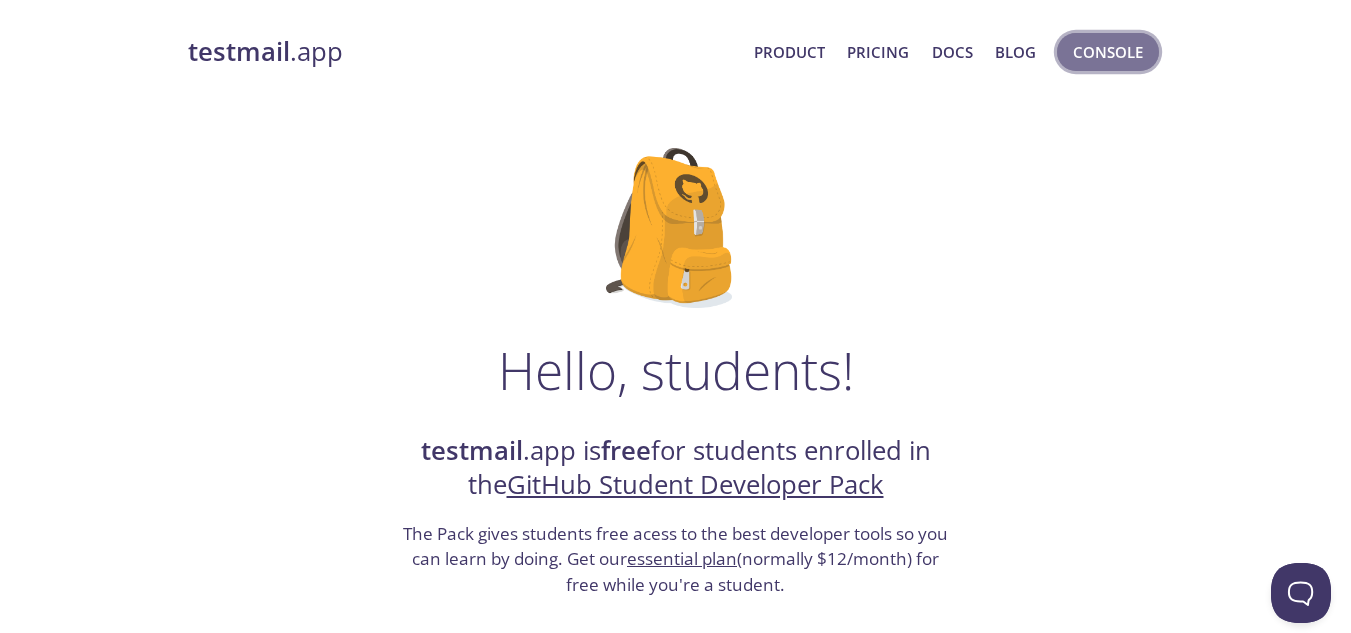 click on "Console" at bounding box center (1108, 52) 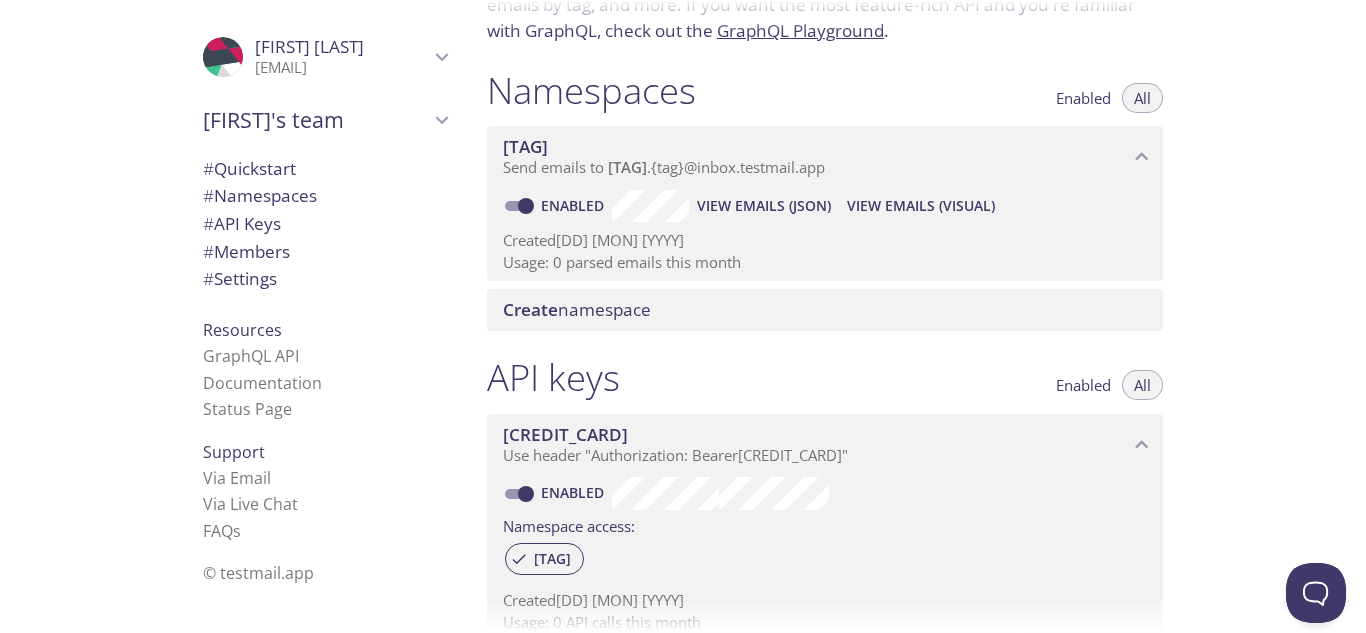 scroll, scrollTop: 186, scrollLeft: 0, axis: vertical 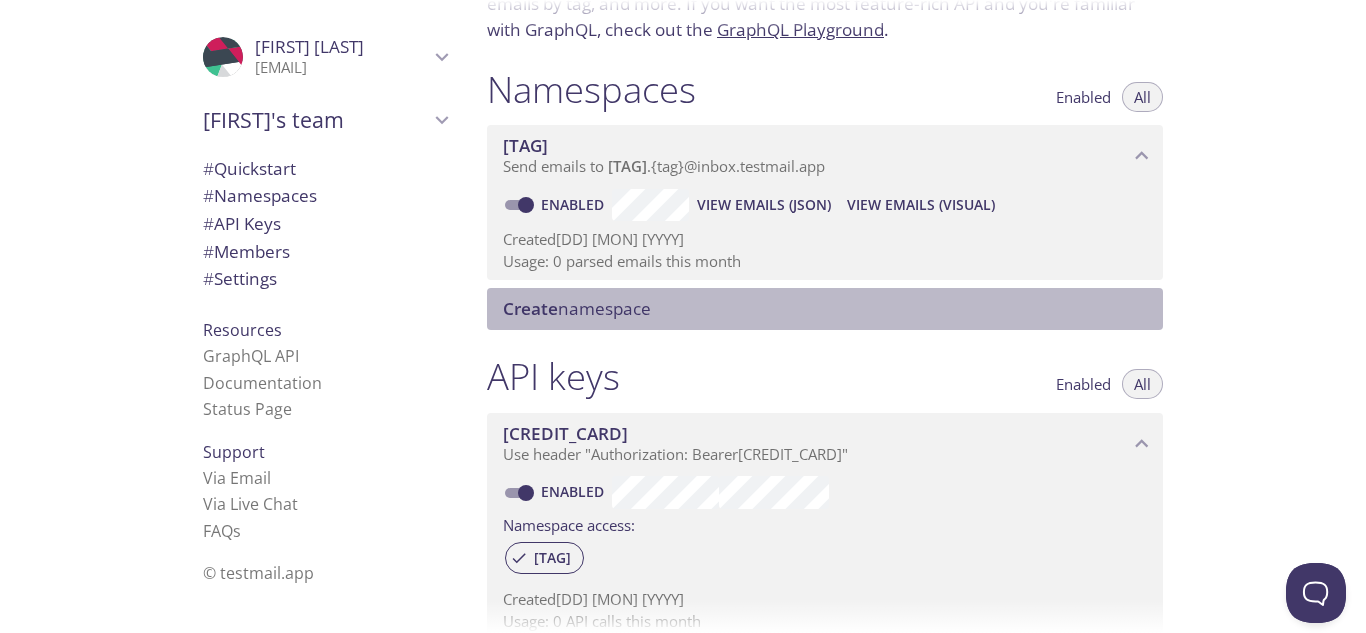click on "Create  namespace" at bounding box center [825, 309] 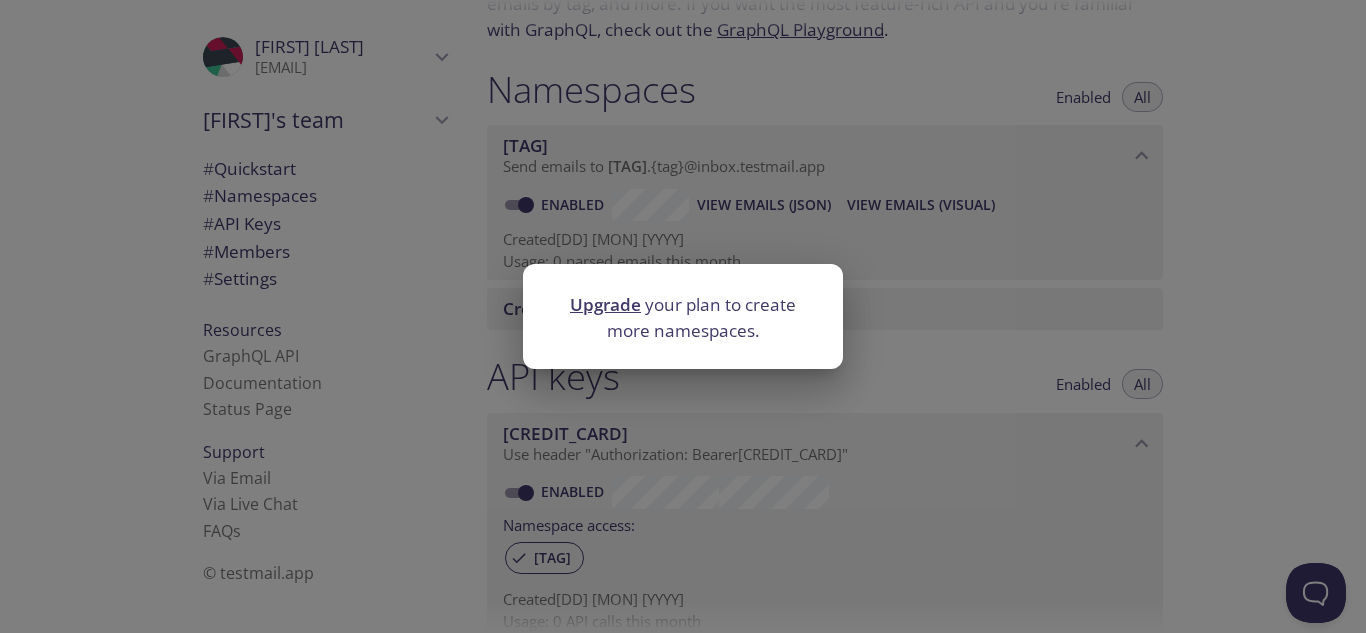 click on "Upgrade   your plan to create more namespaces." at bounding box center [683, 316] 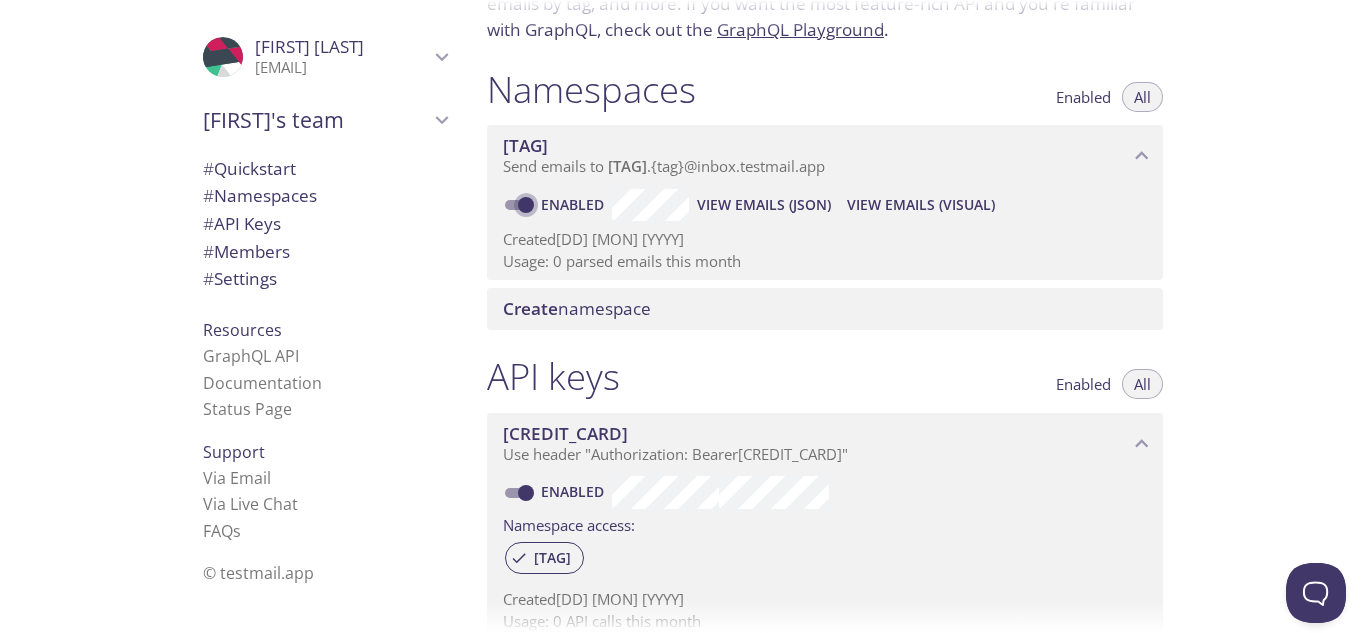 click on "Enabled" at bounding box center [526, 205] 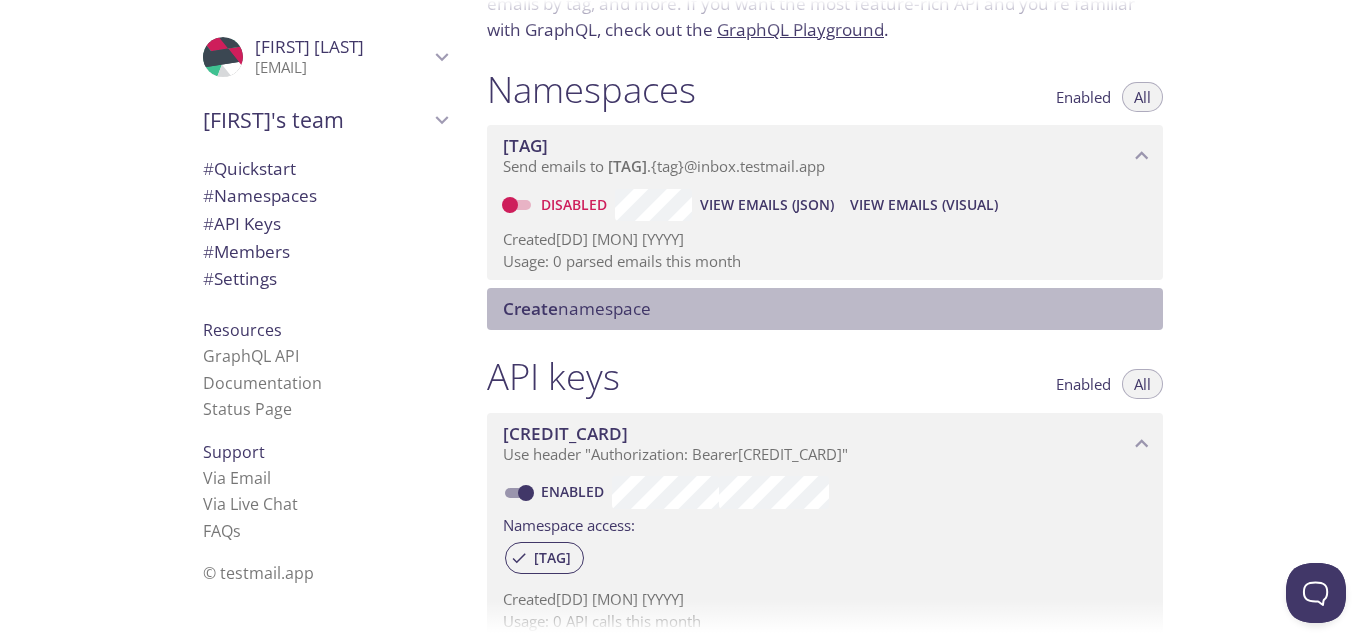 click on "Create  namespace" at bounding box center [577, 308] 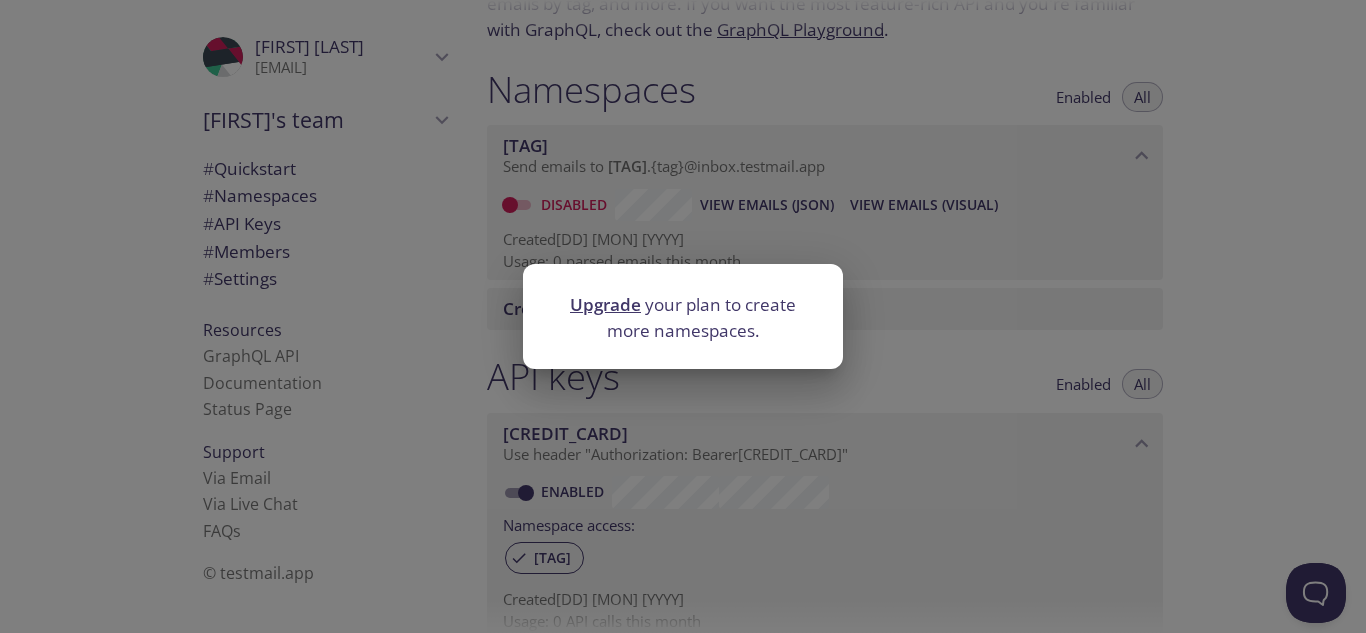 click on "Upgrade   your plan to create more namespaces." at bounding box center [683, 316] 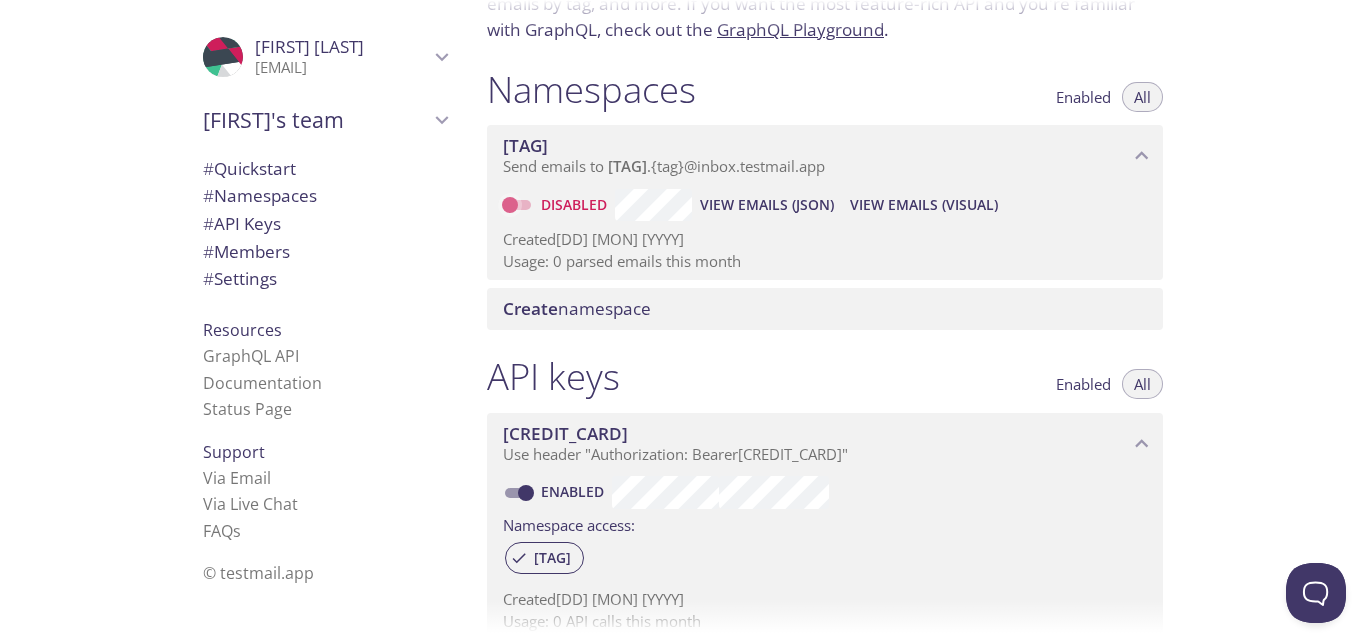 click on "Disabled" at bounding box center [510, 205] 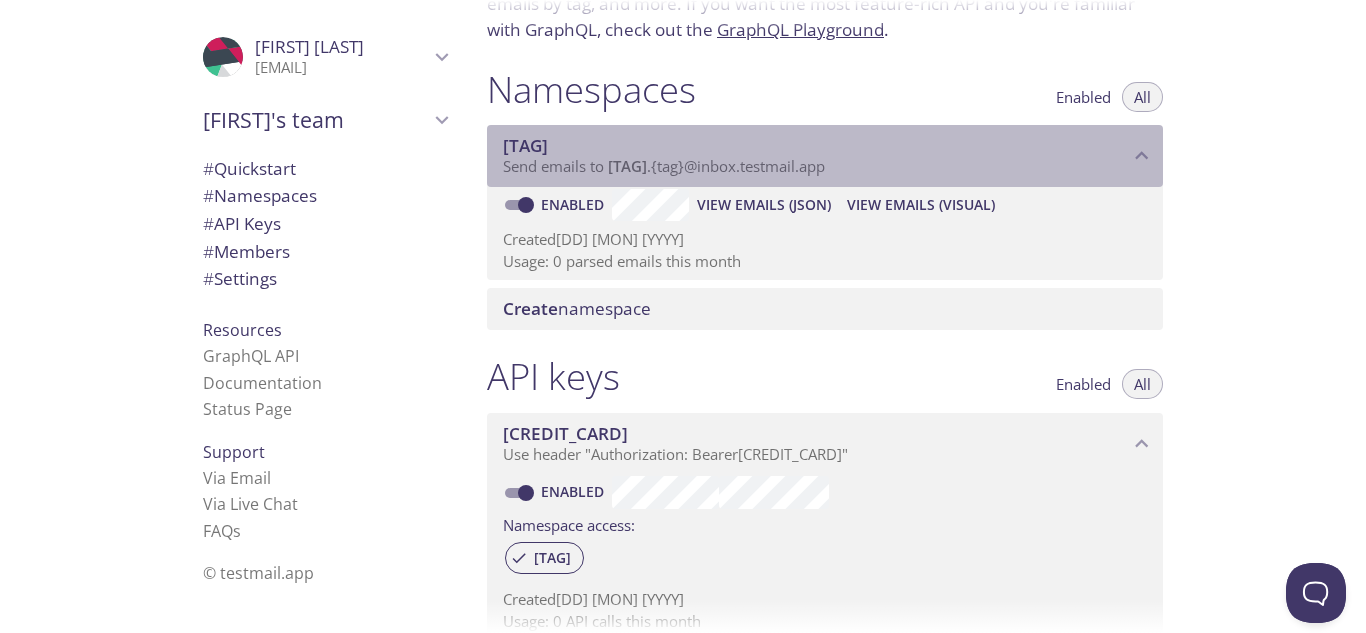 click on "[TAG]" at bounding box center (525, 145) 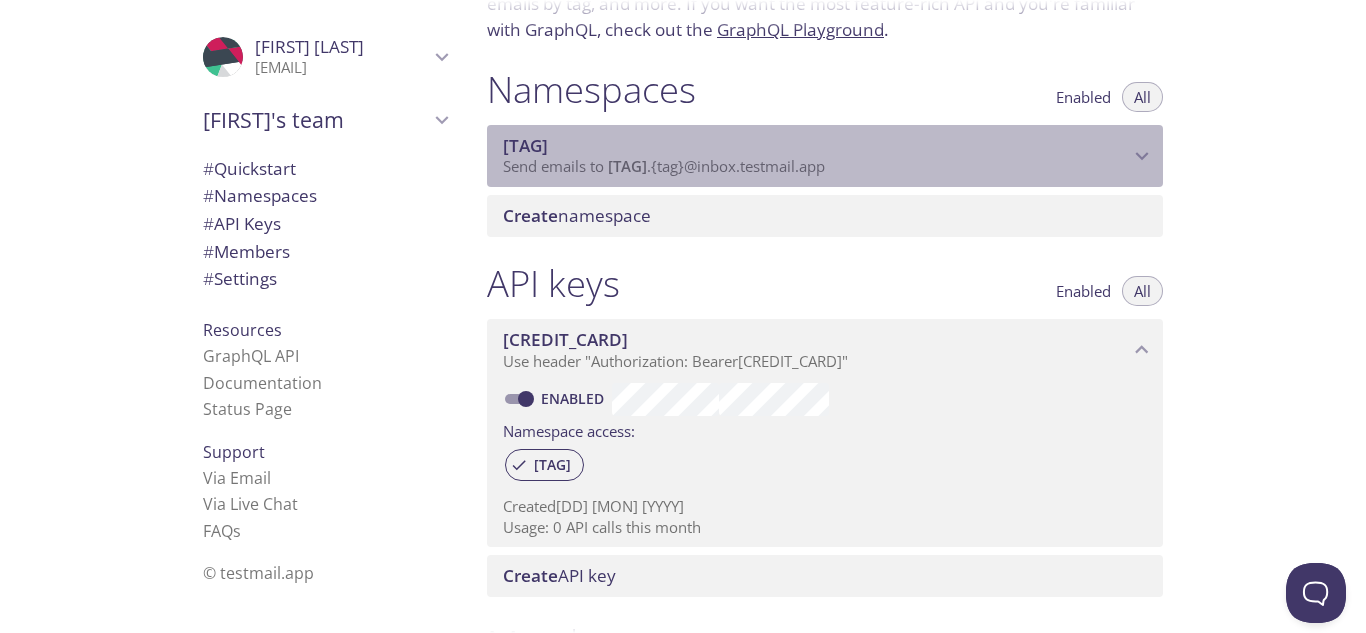 click on "[TAG]" at bounding box center [525, 145] 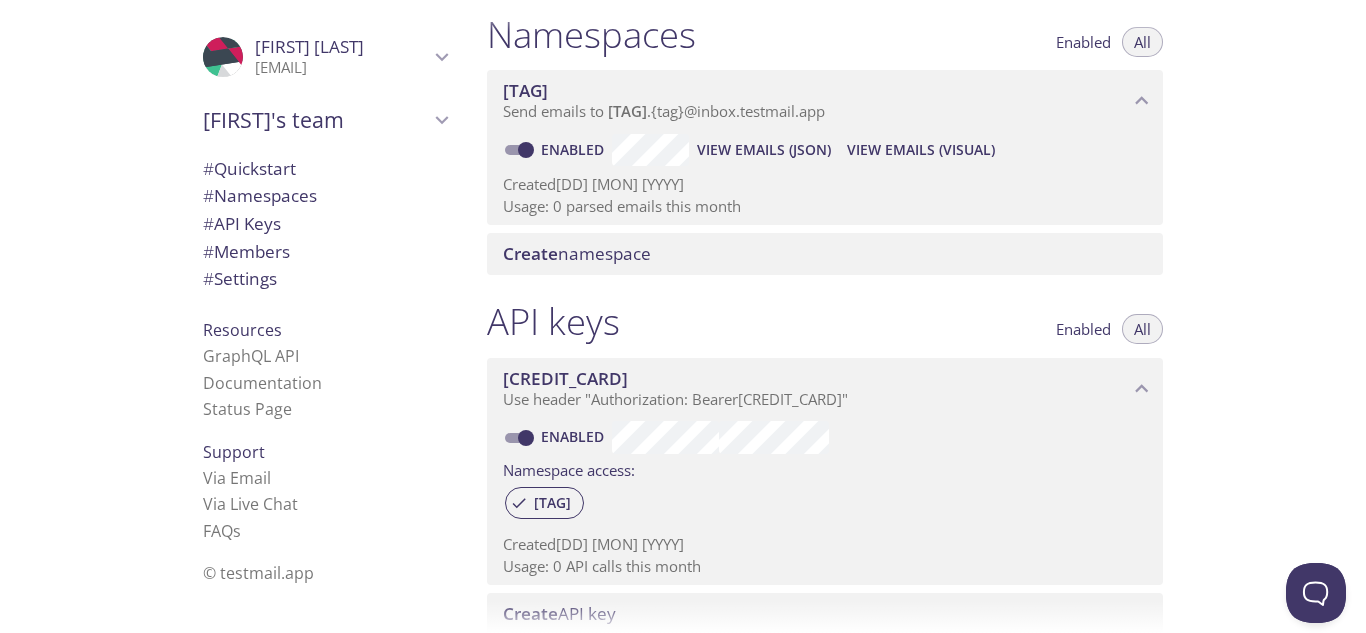 scroll, scrollTop: 240, scrollLeft: 0, axis: vertical 